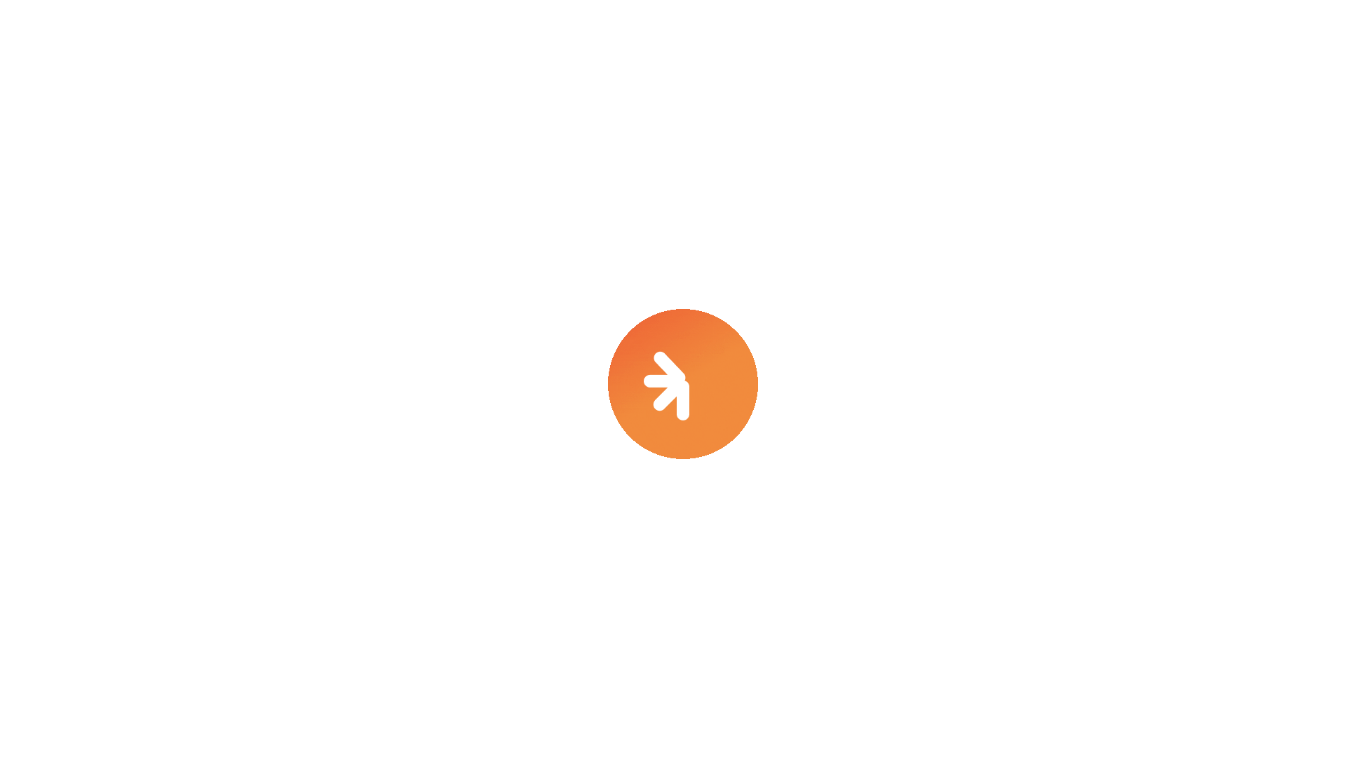 scroll, scrollTop: 0, scrollLeft: 0, axis: both 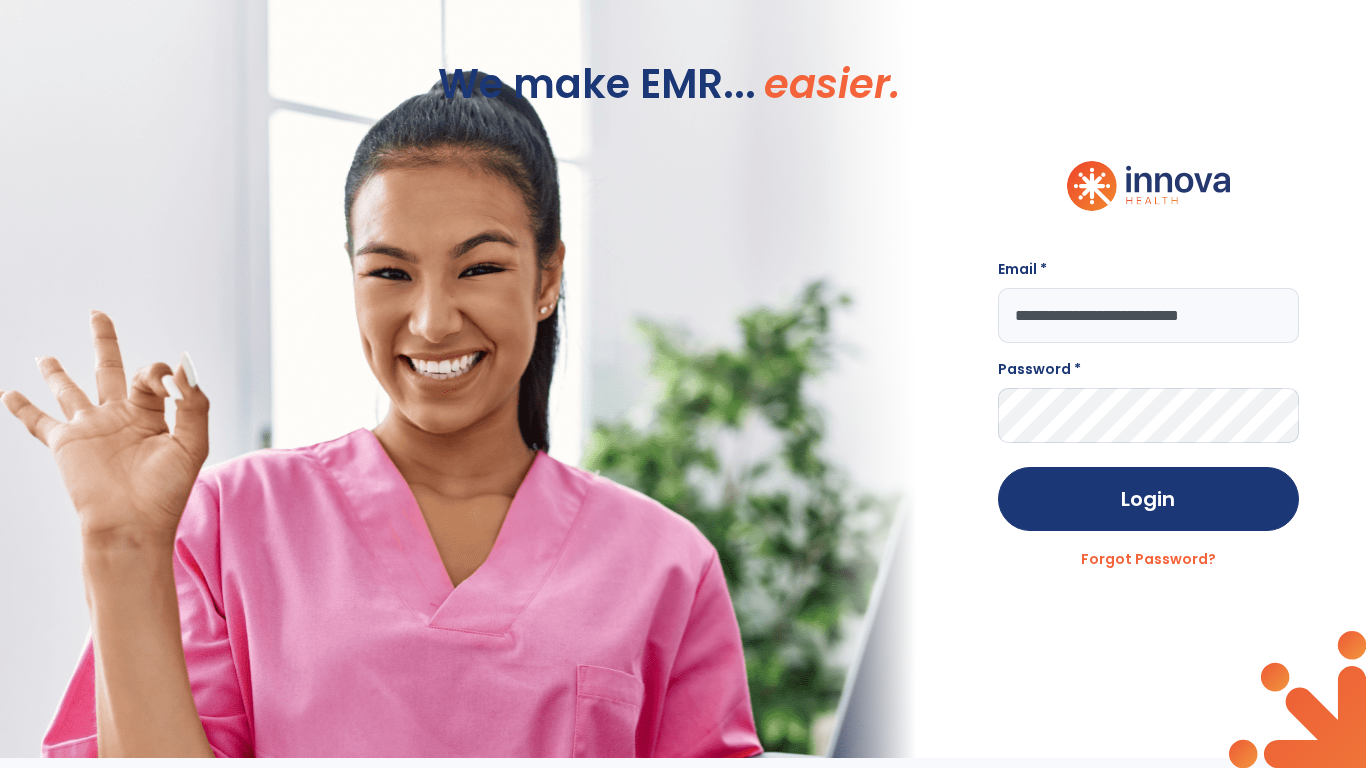 type on "**********" 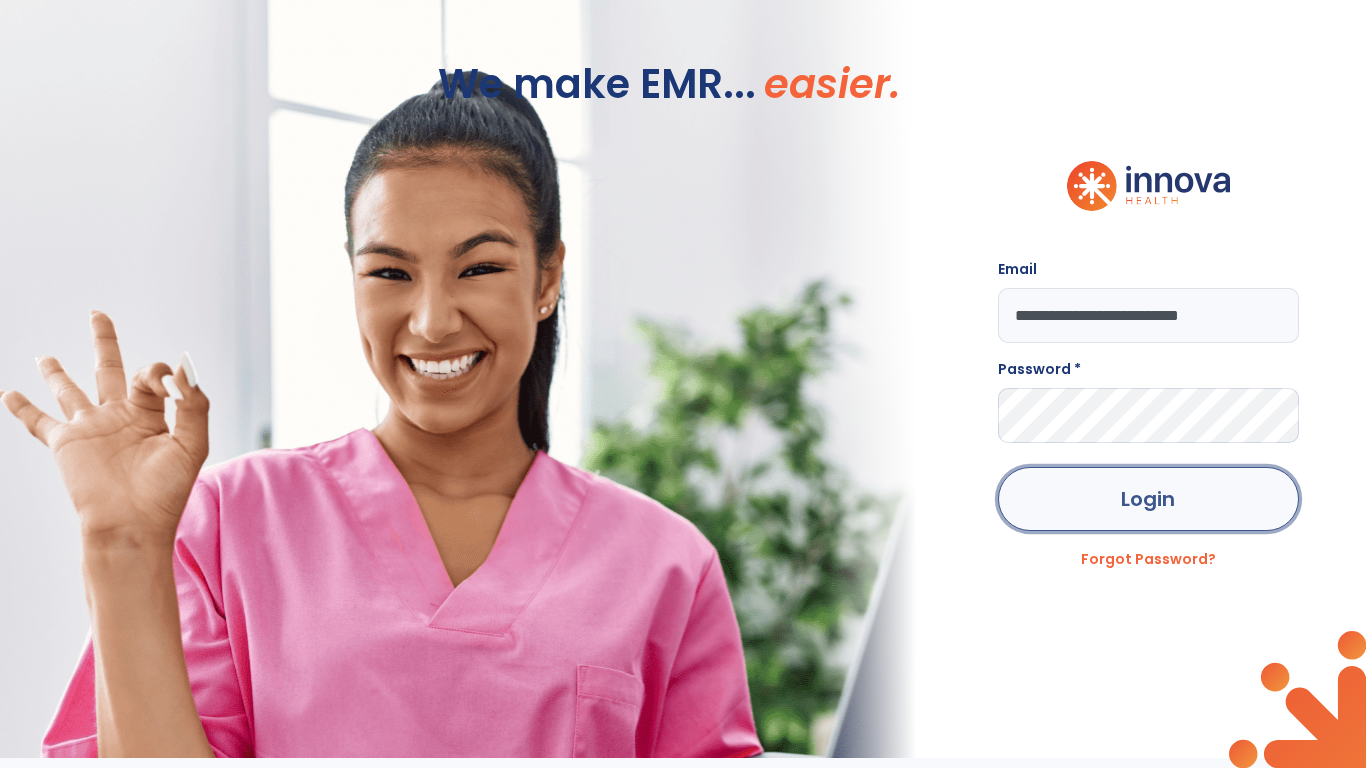 click on "Login" 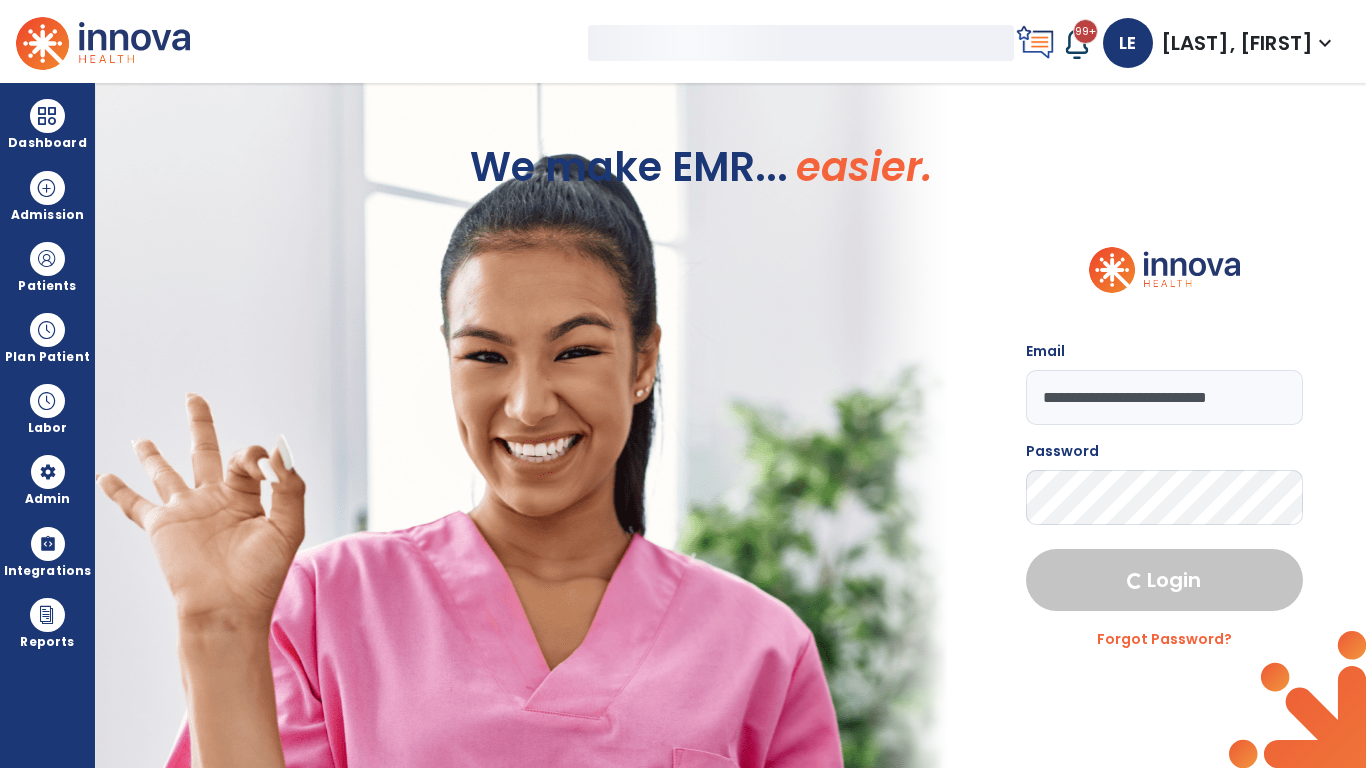 select on "***" 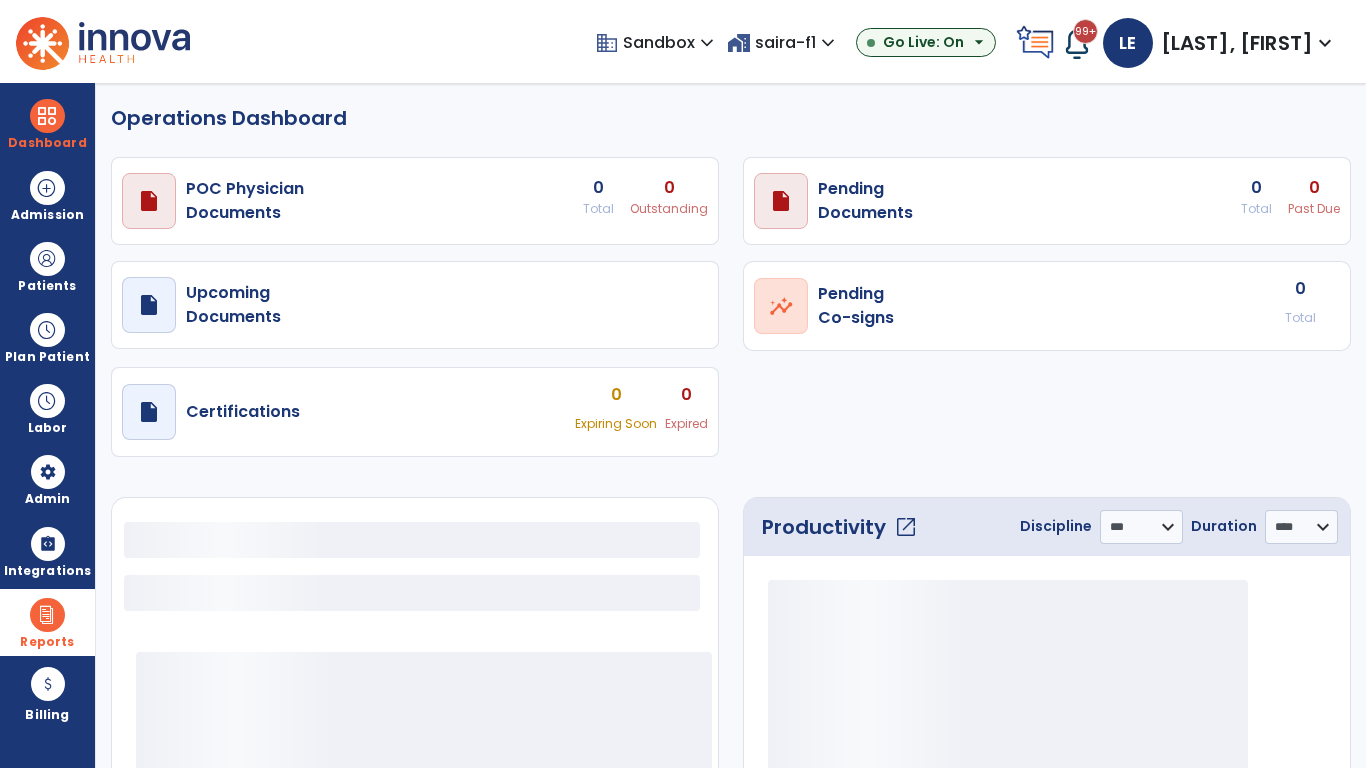 click at bounding box center (47, 615) 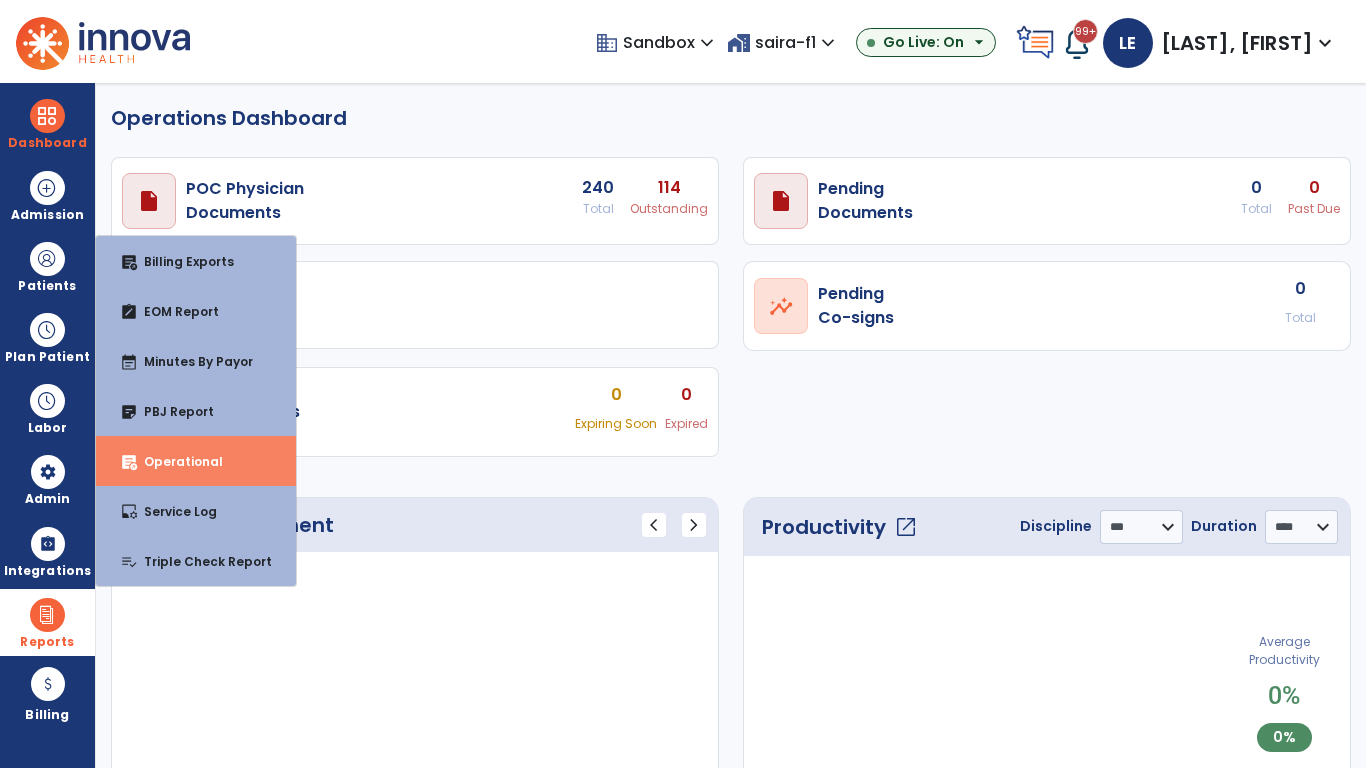 click on "Operational" at bounding box center (175, 461) 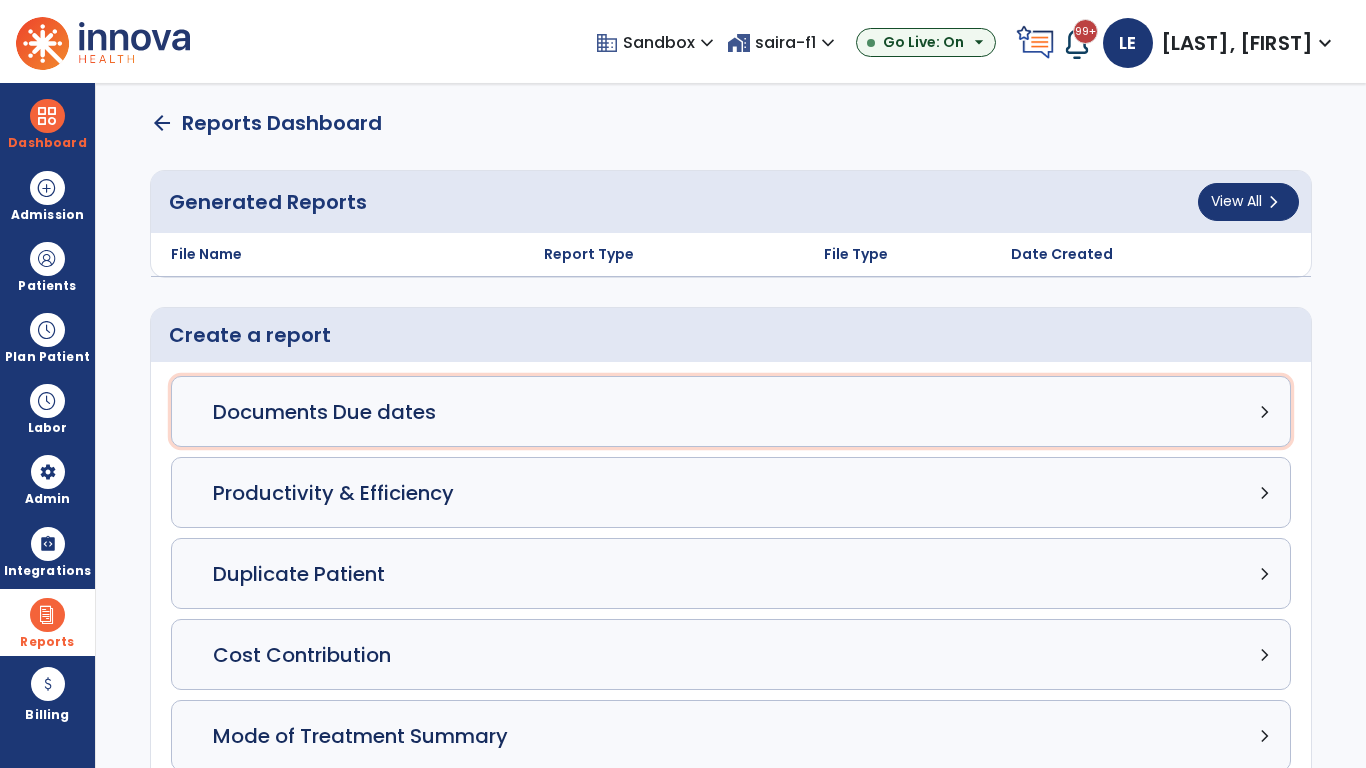 click on "Documents Due dates chevron_right" 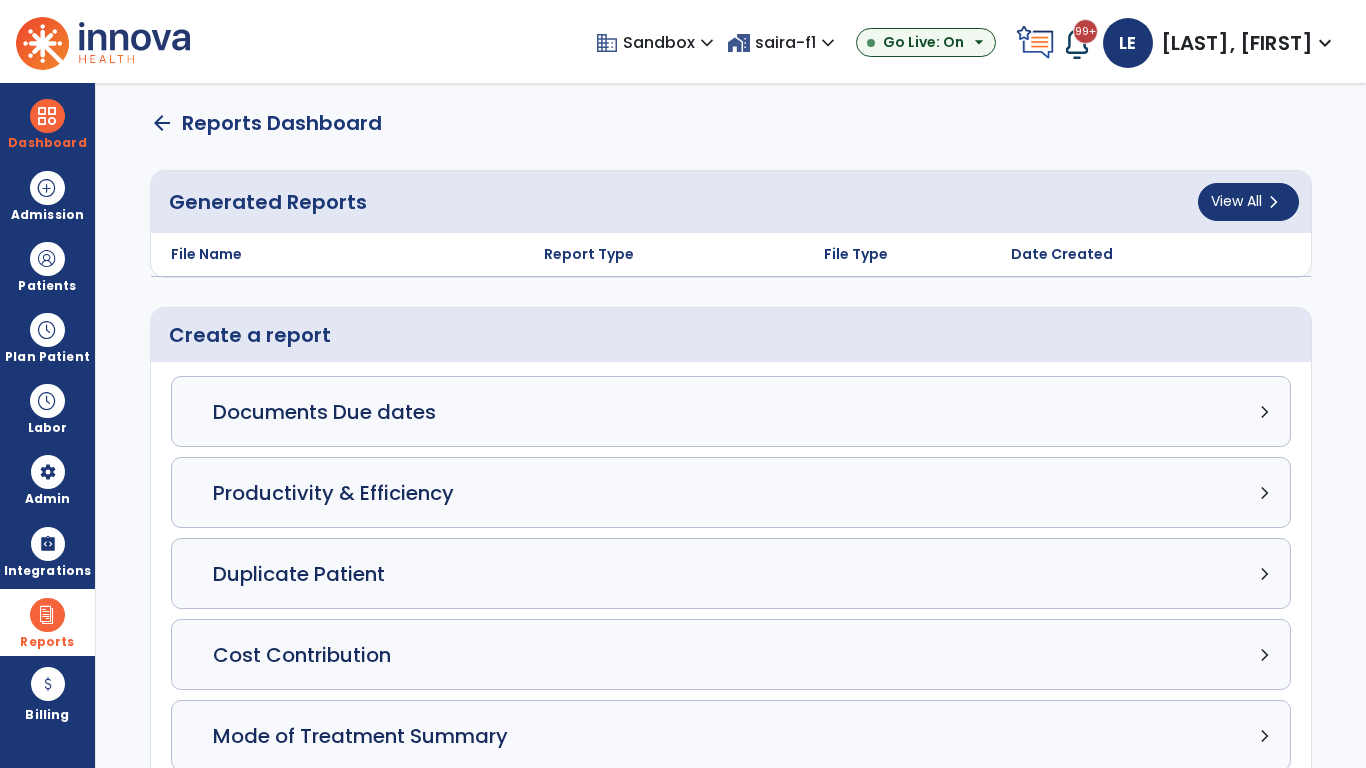 select on "***" 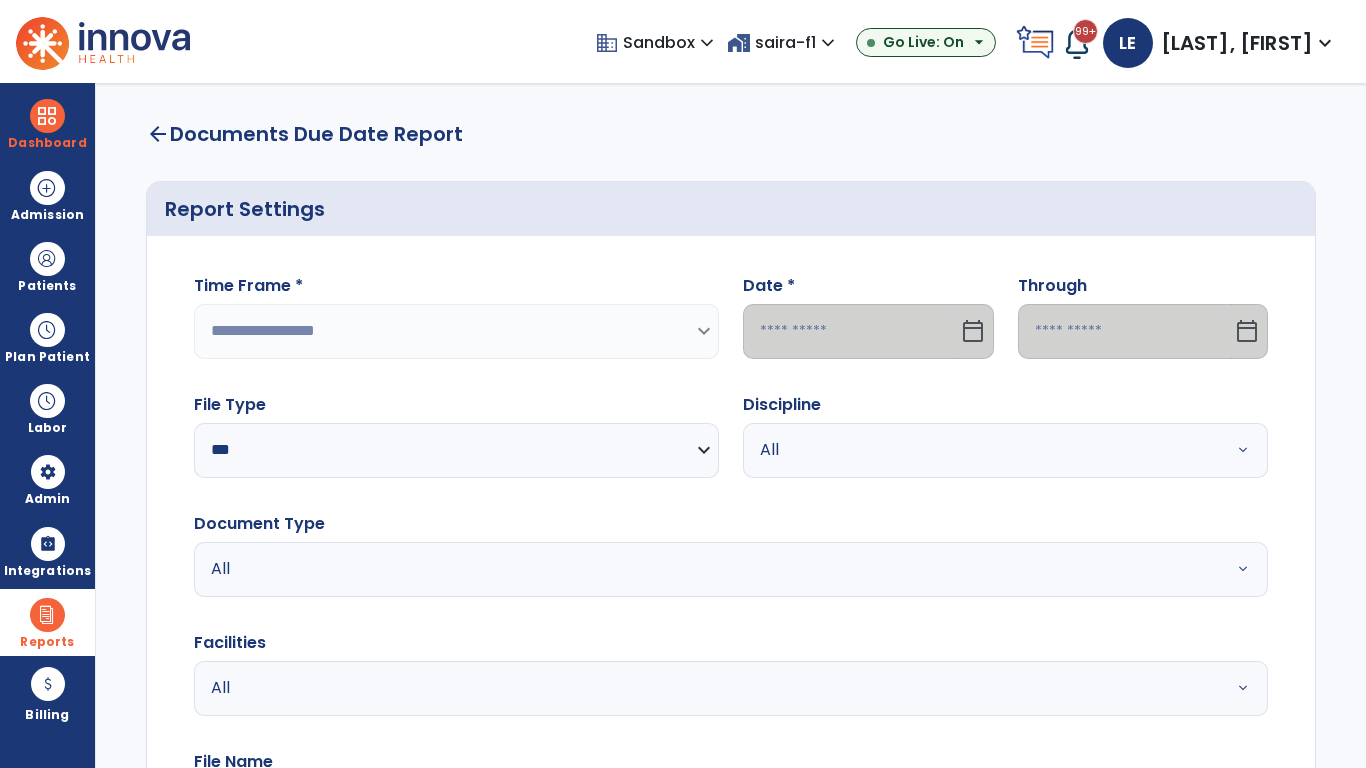select on "*****" 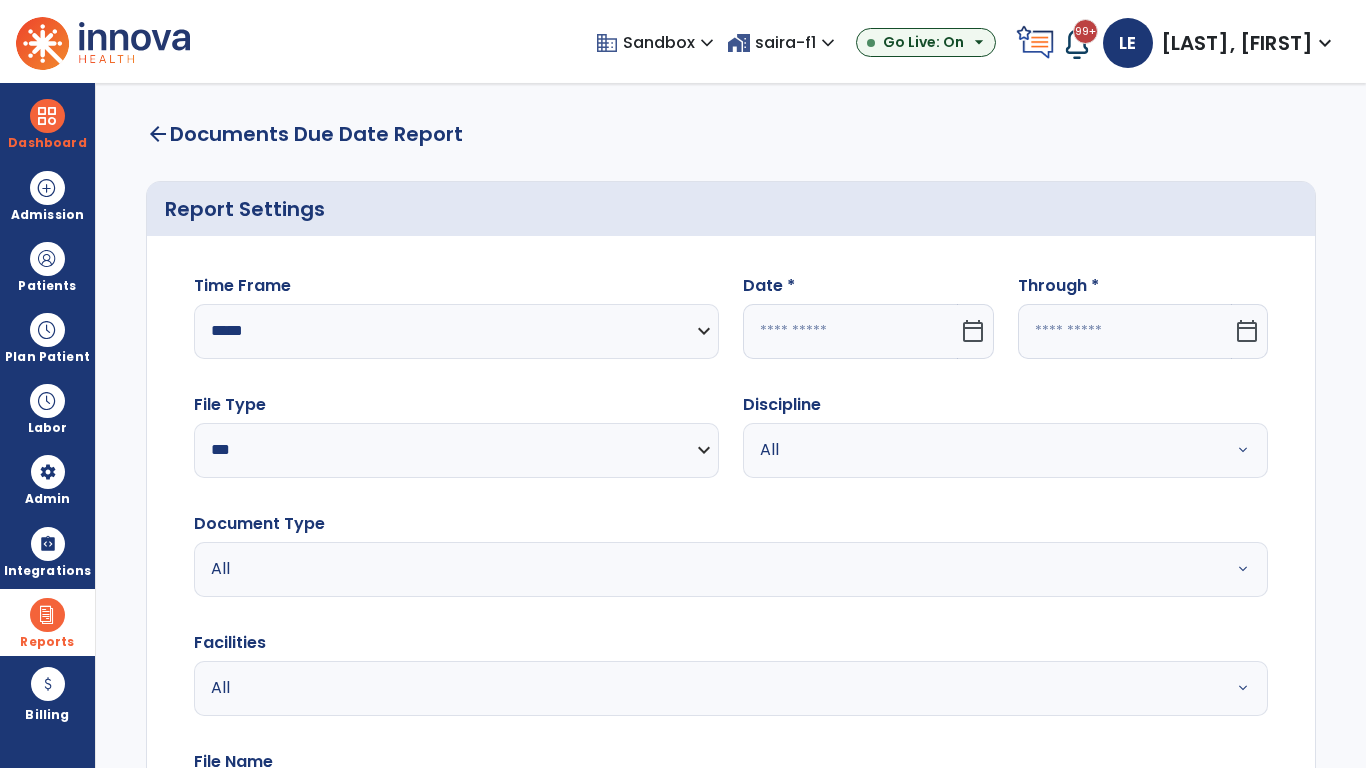 click 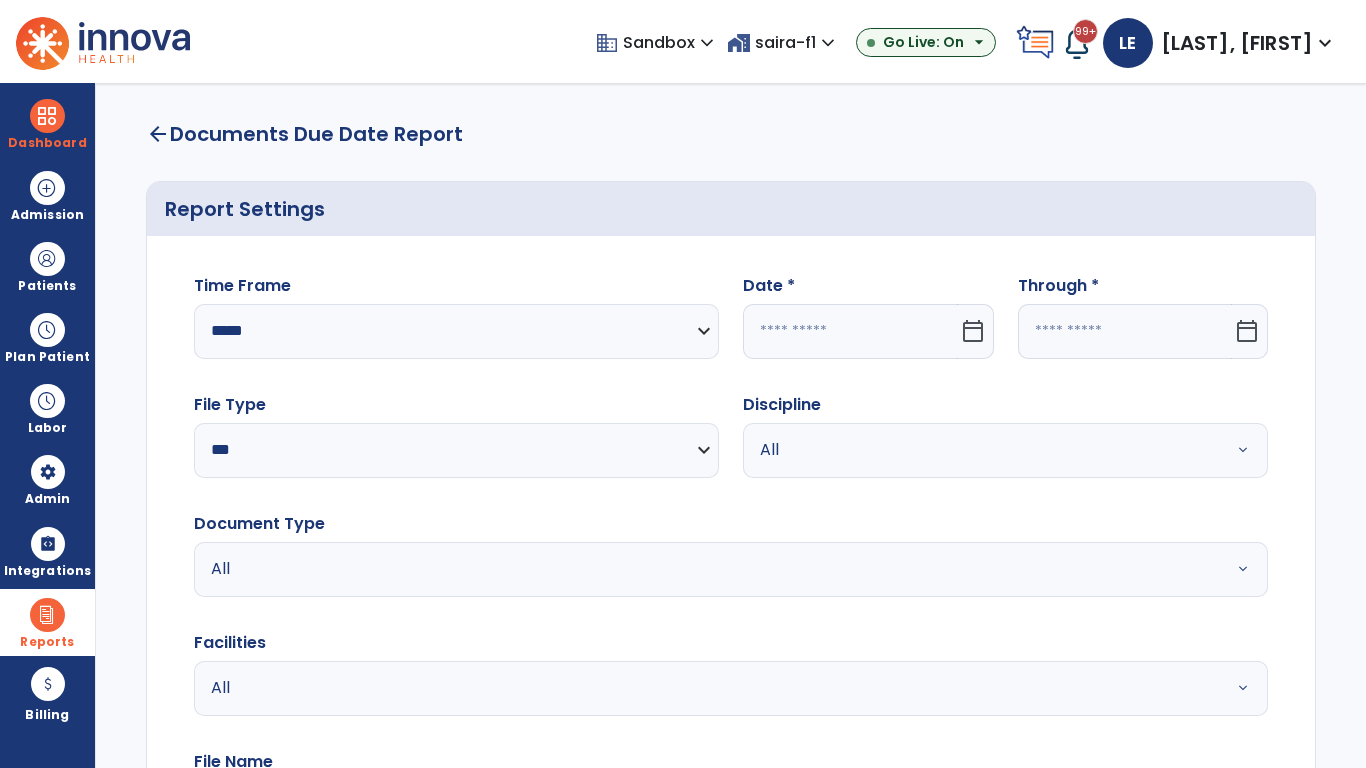 select on "*" 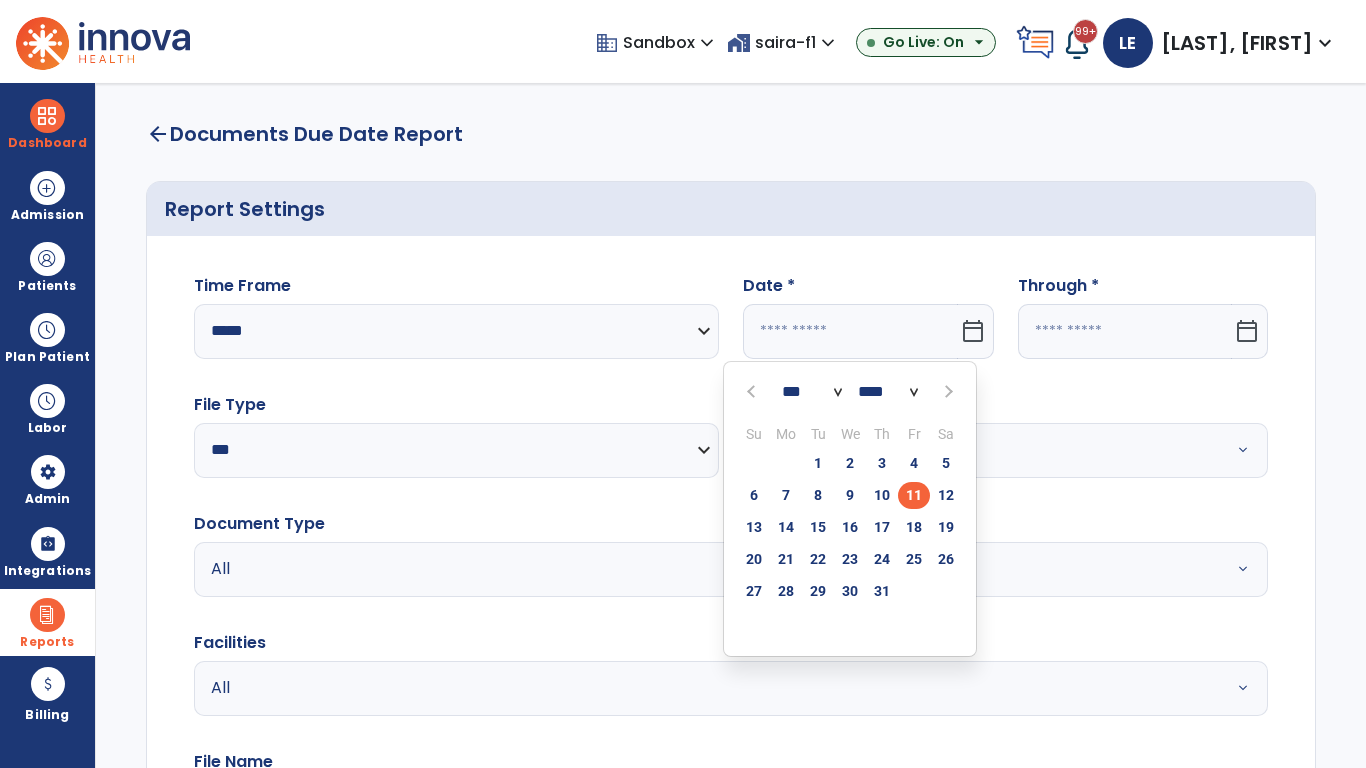 select on "****" 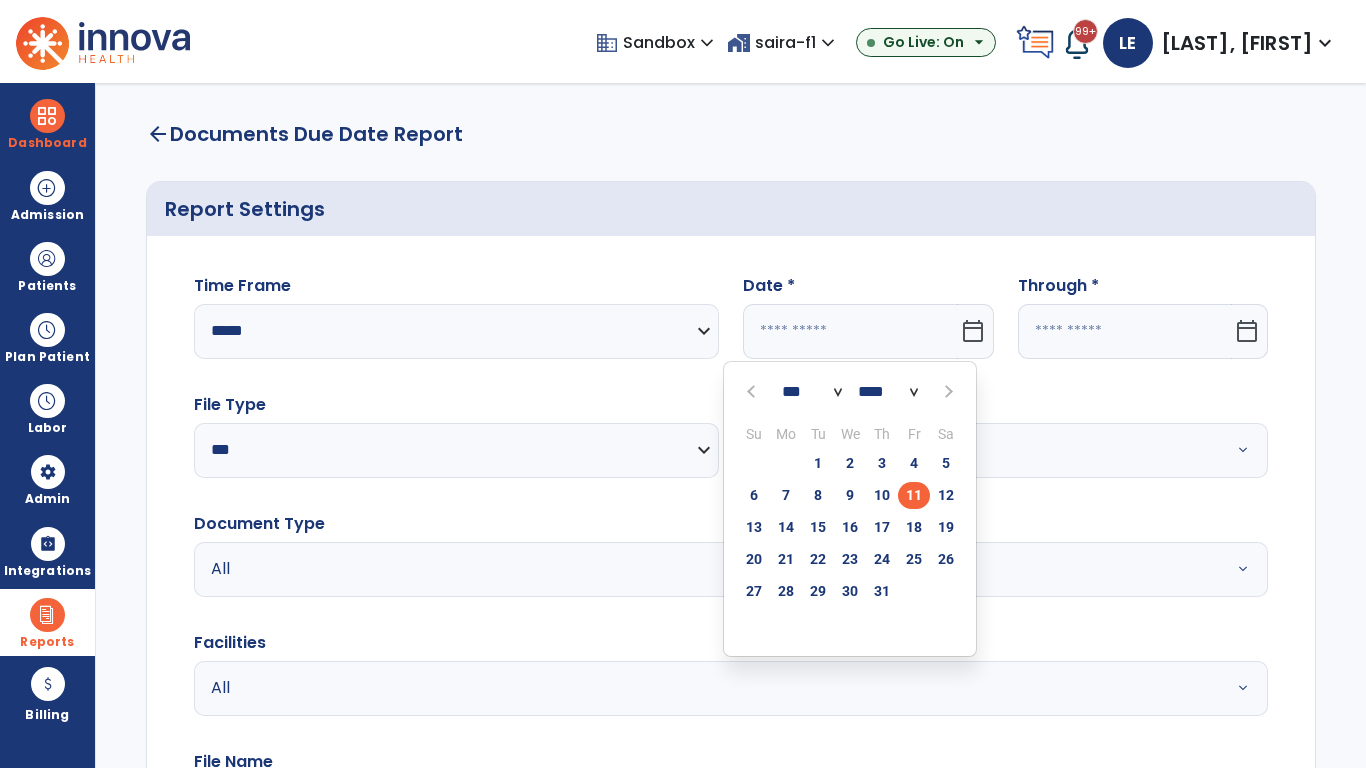 select on "**" 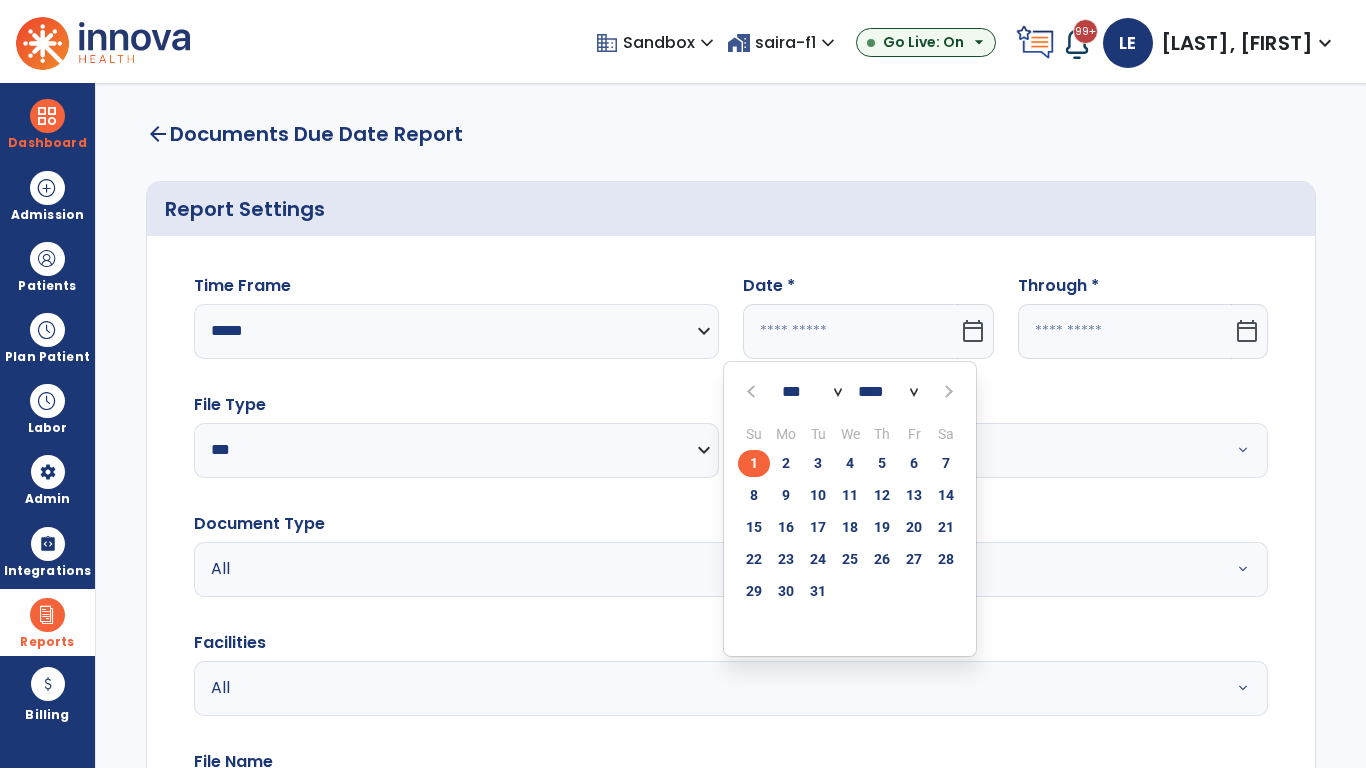 click on "1" 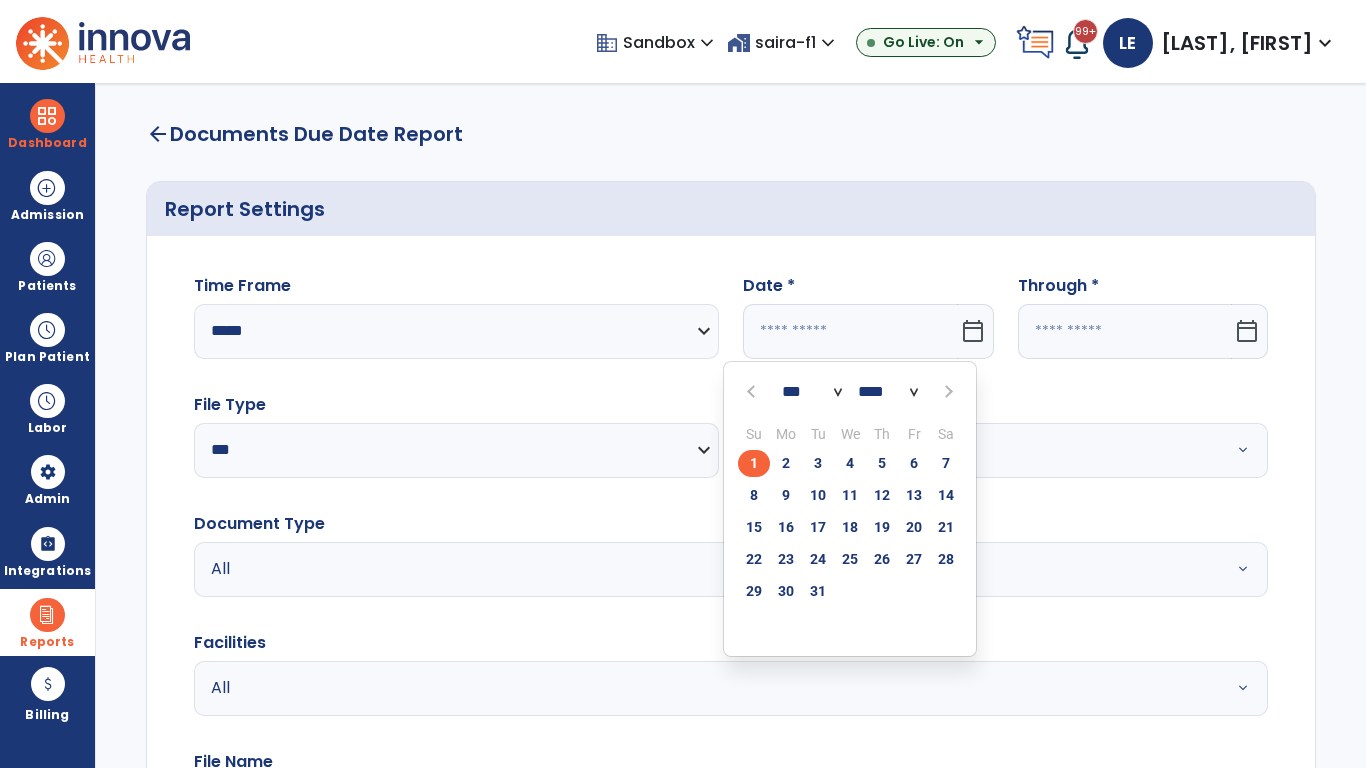 type on "*********" 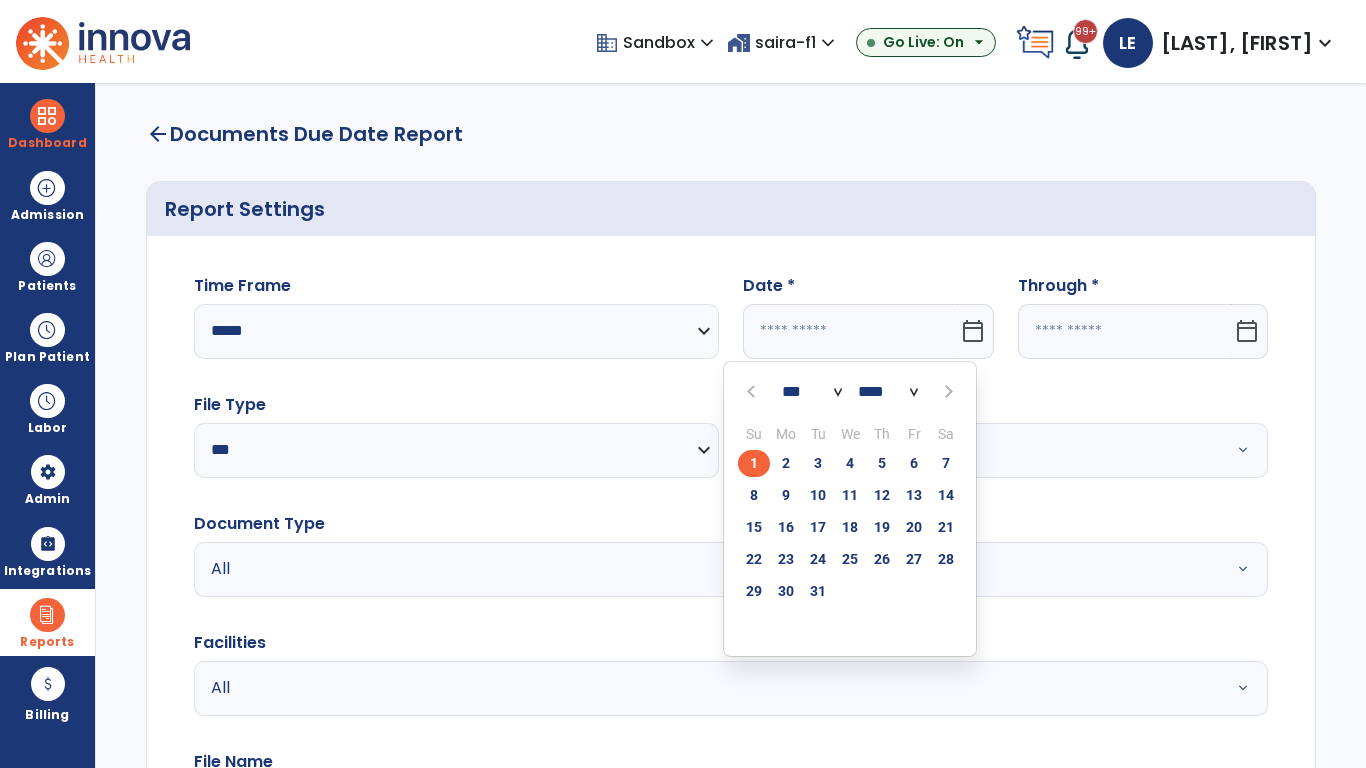 type on "**********" 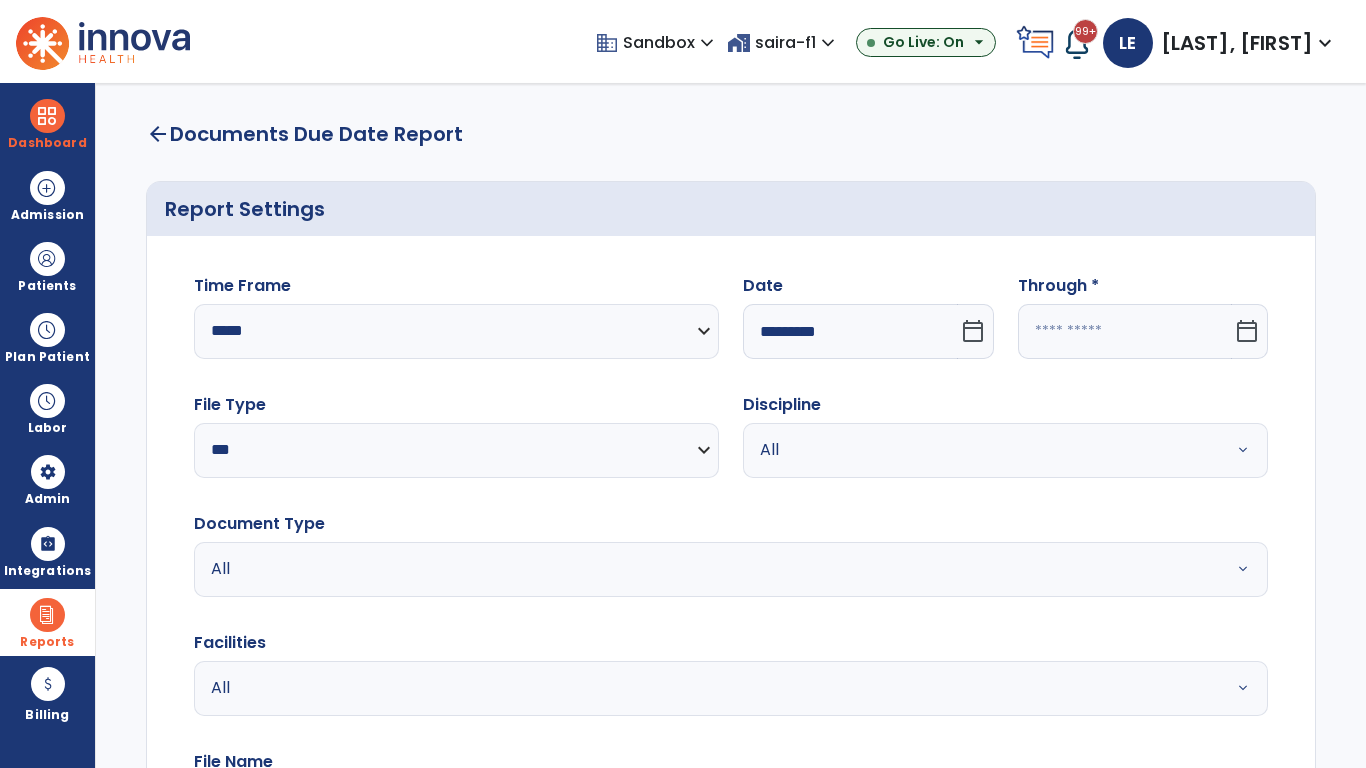 click 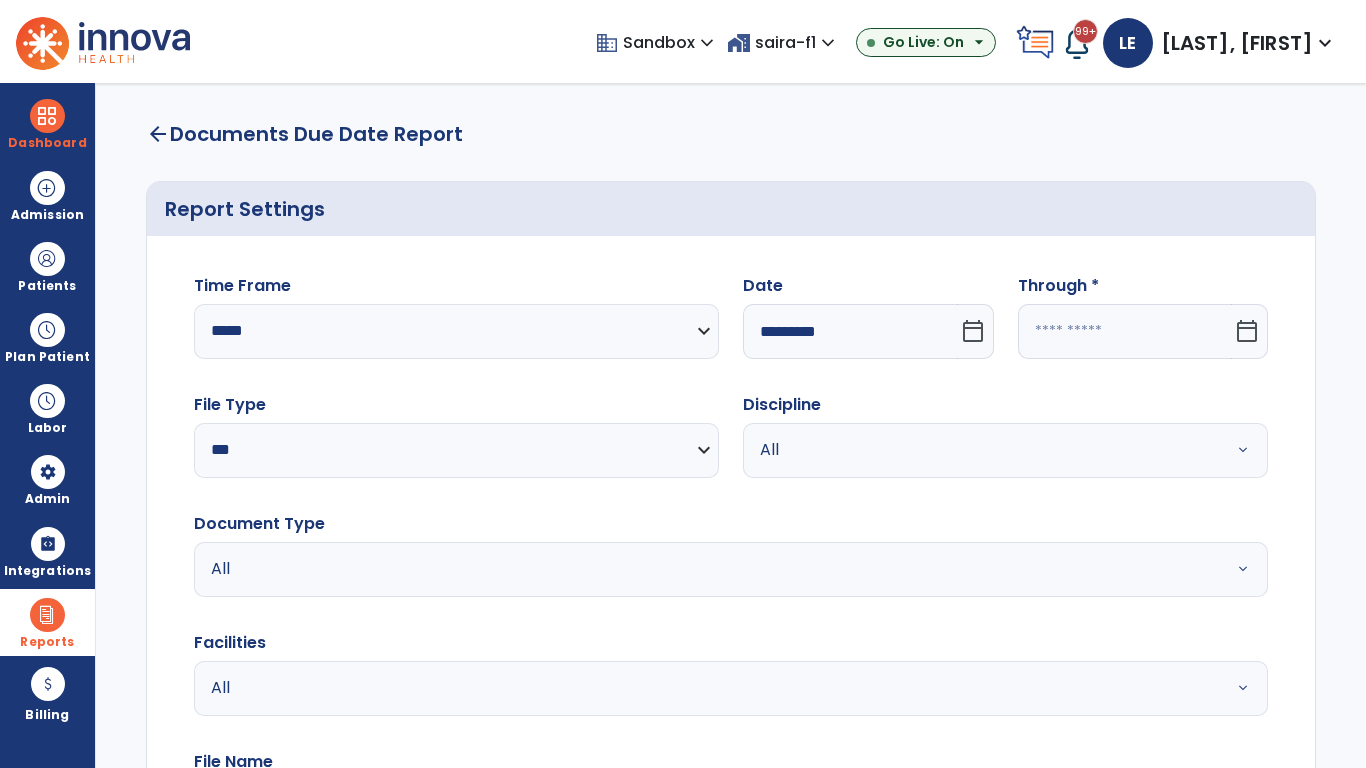 select on "*" 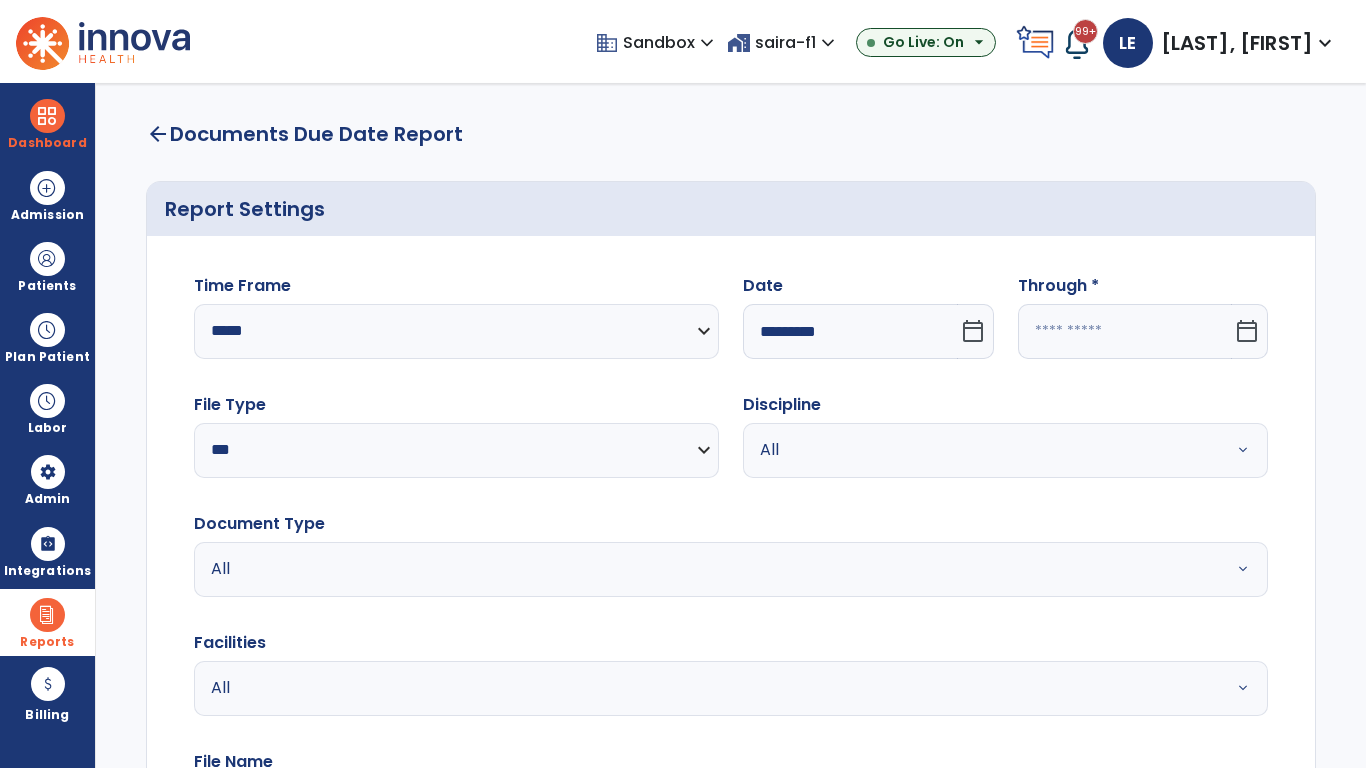 select on "****" 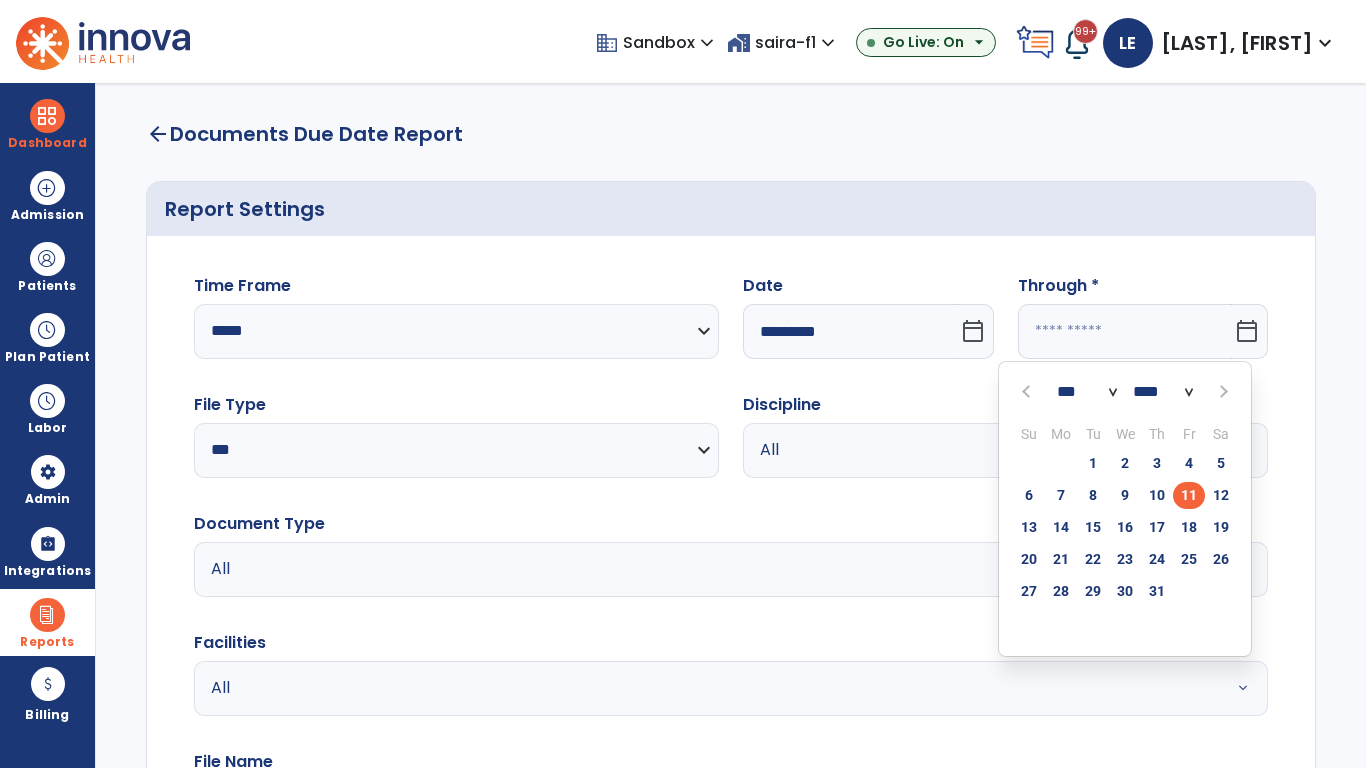 select on "*" 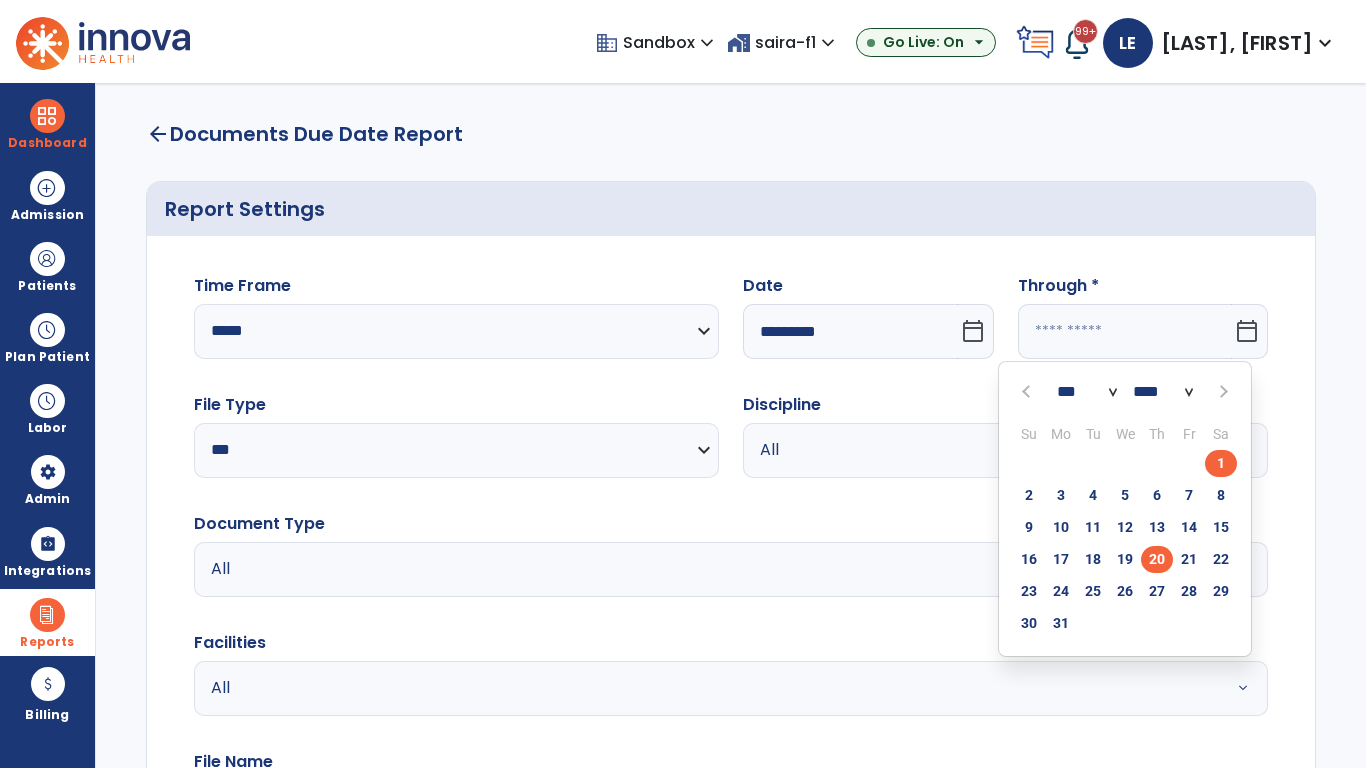 click on "20" 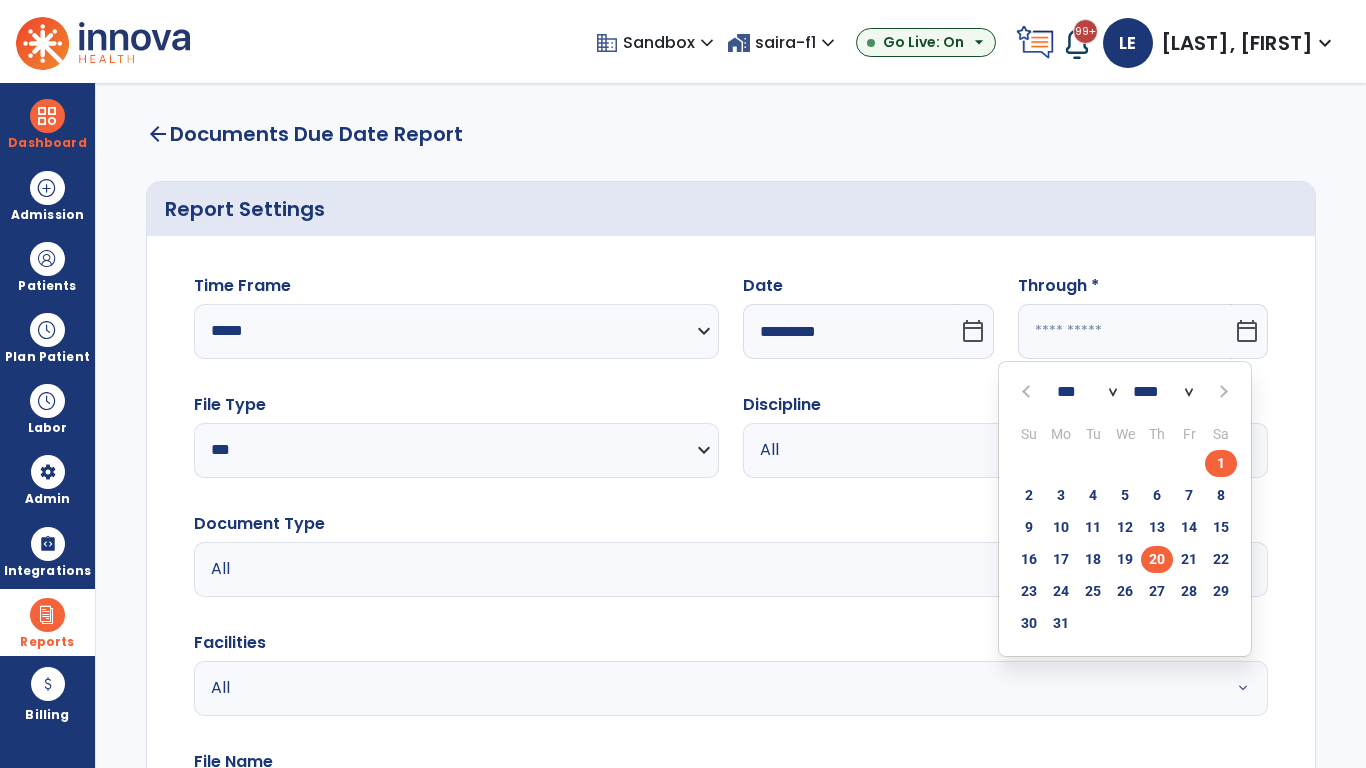 type on "*********" 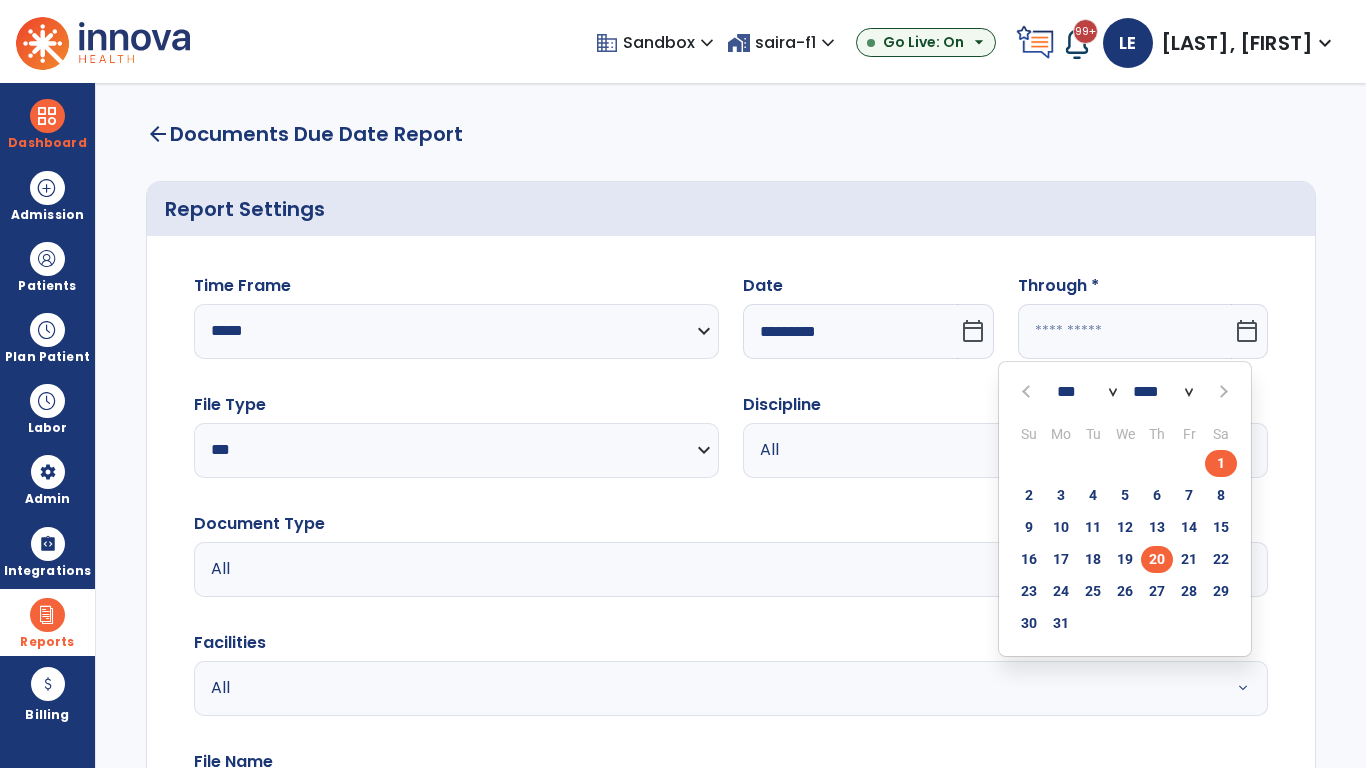 type on "**********" 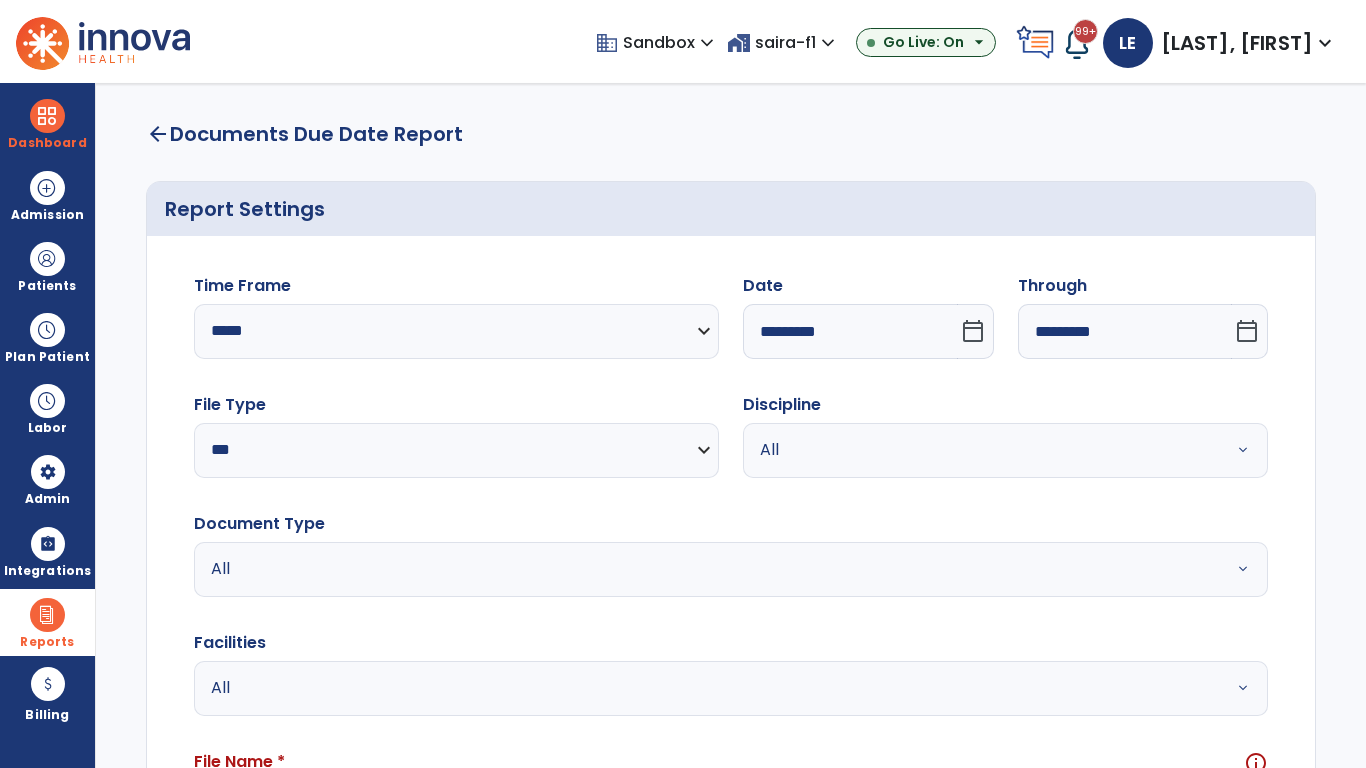scroll, scrollTop: 51, scrollLeft: 0, axis: vertical 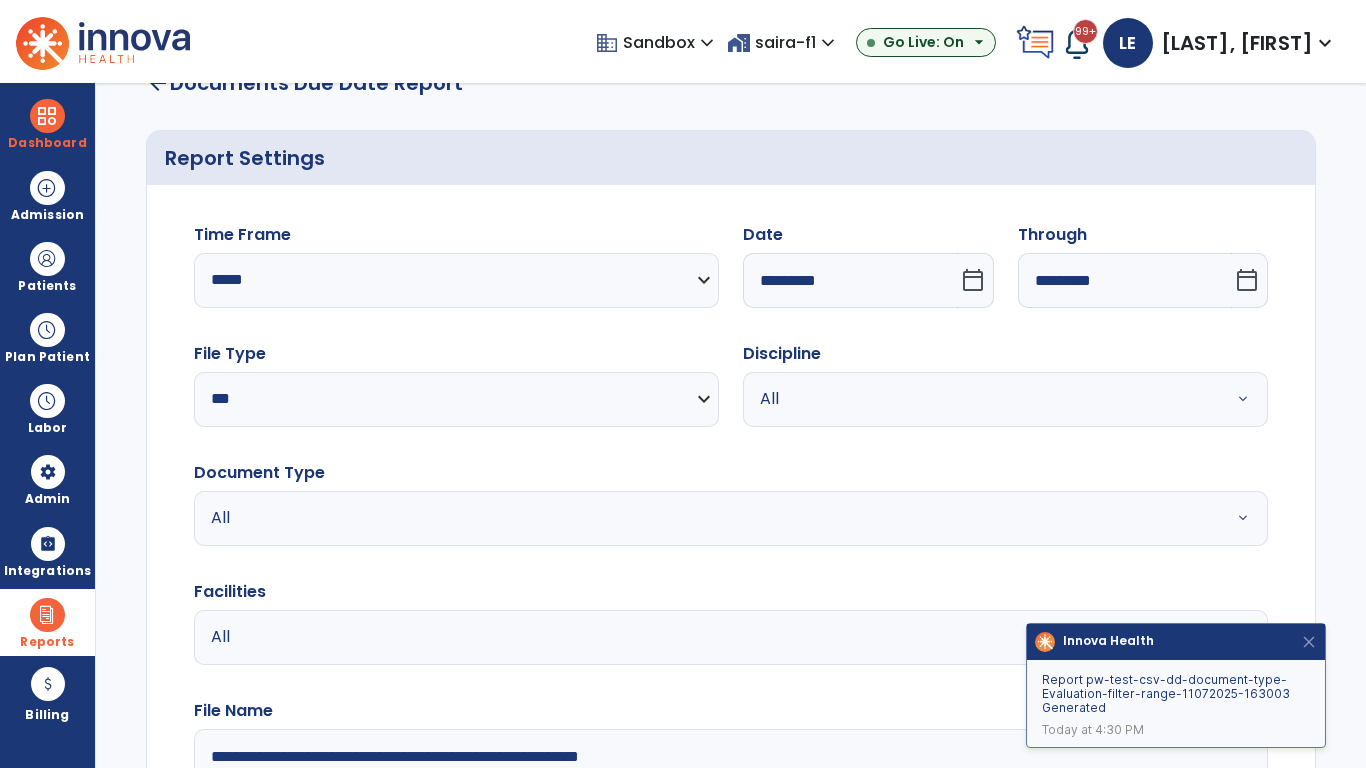type on "**********" 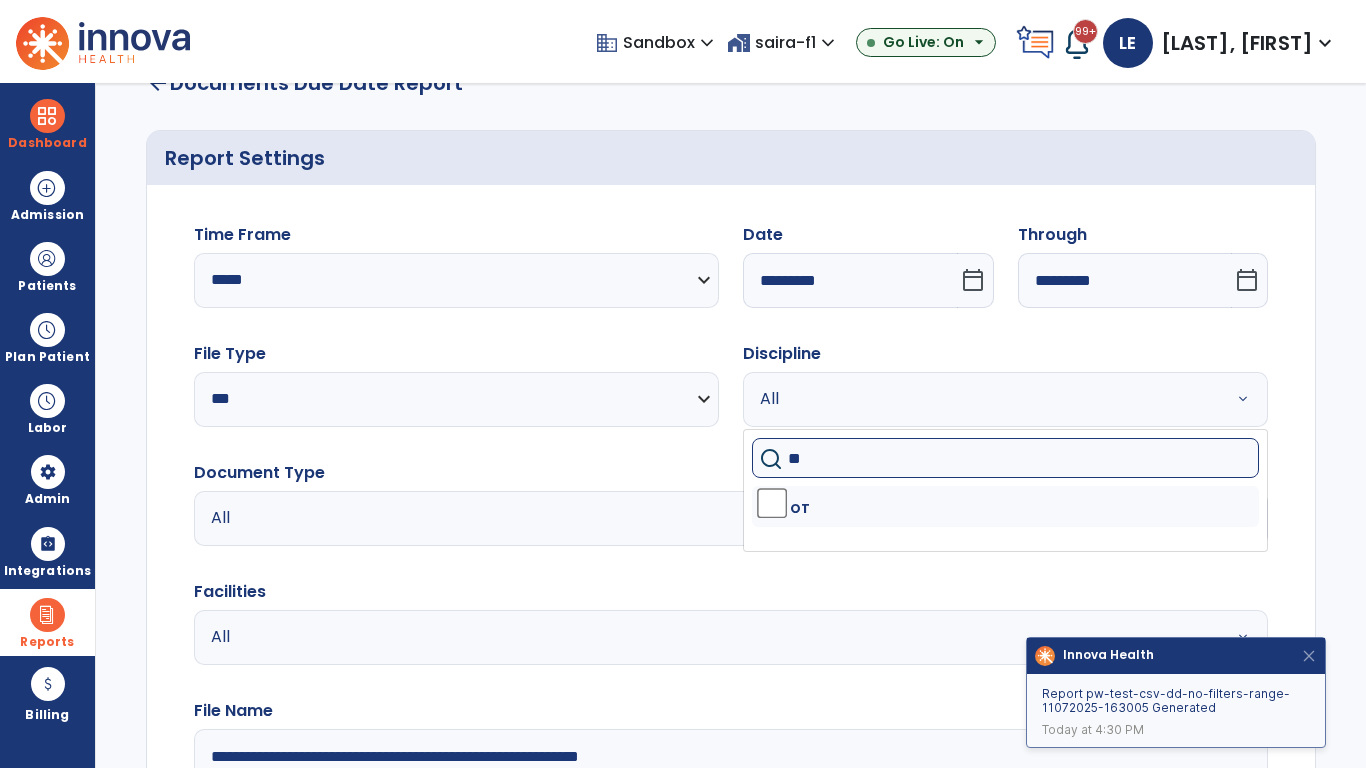 type on "**" 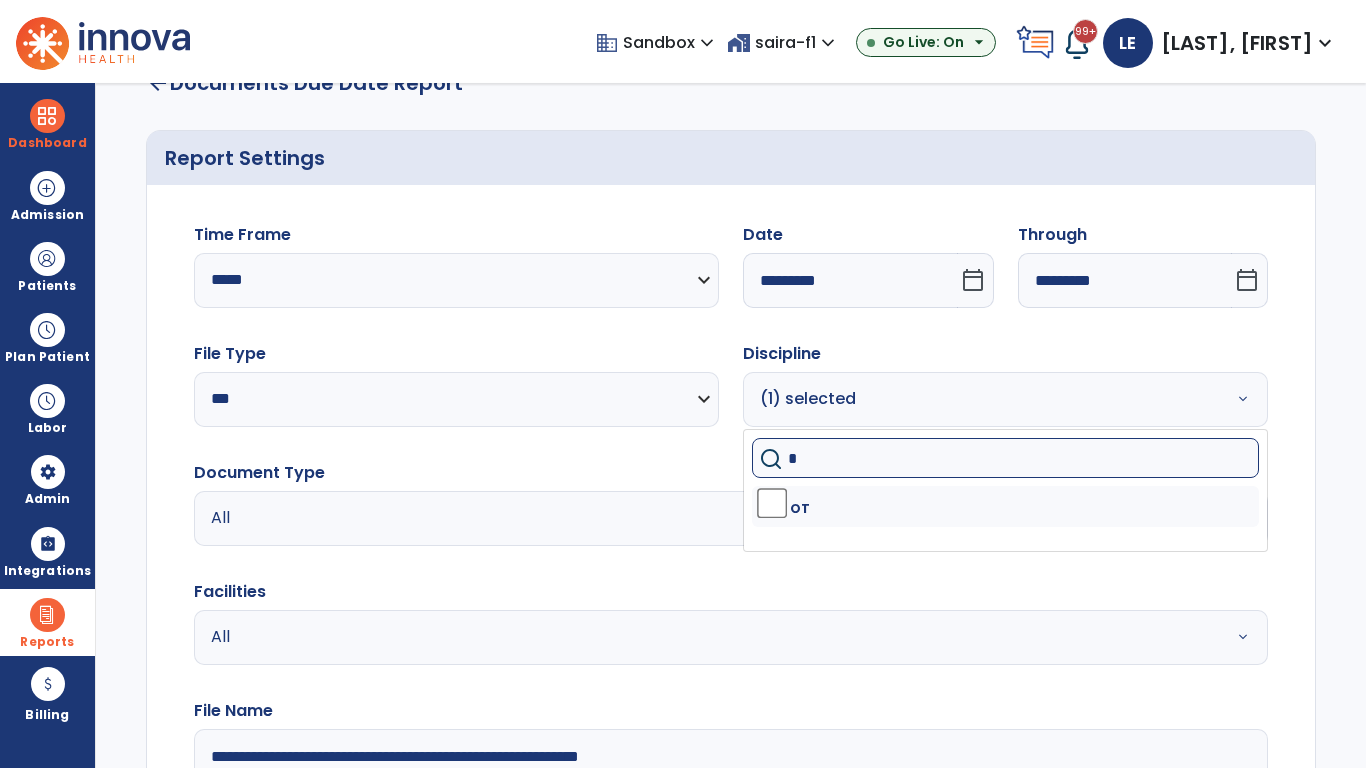 type on "**" 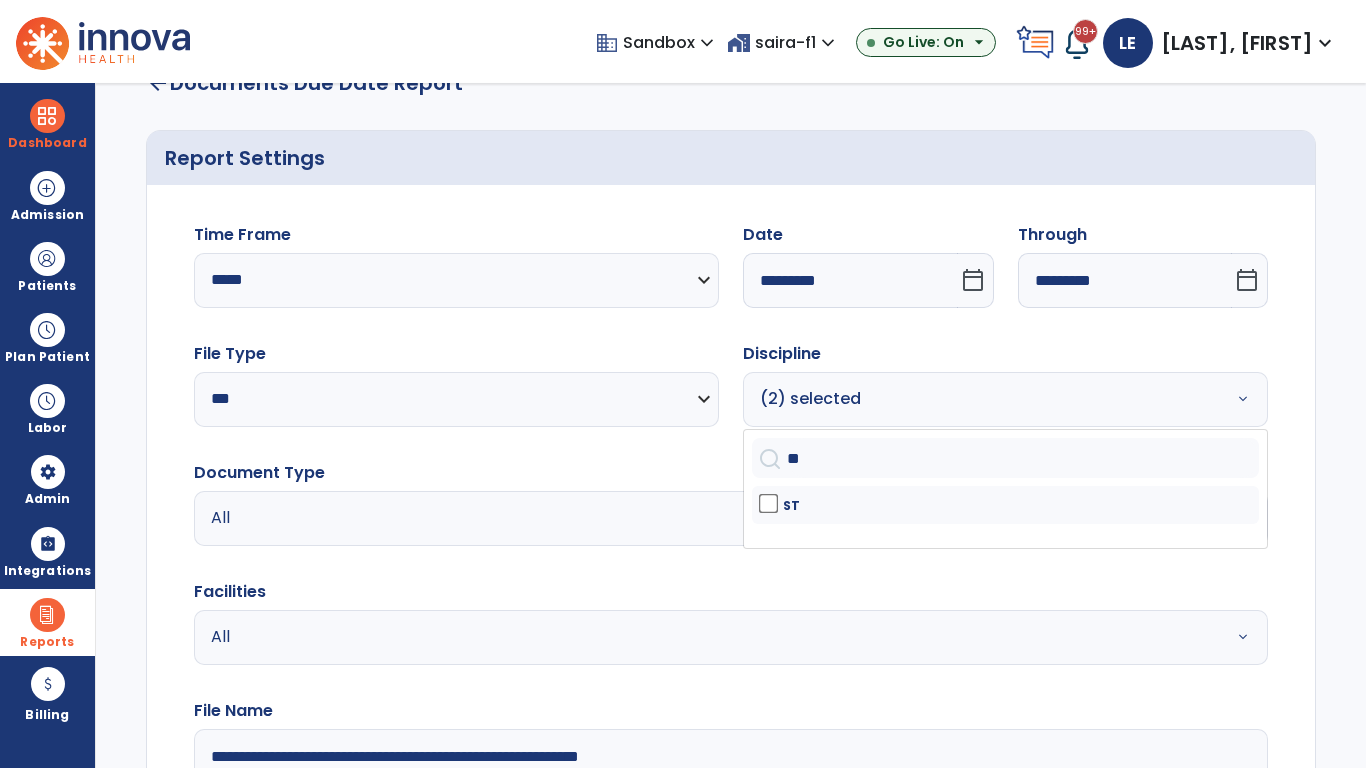 click on "Generate Report" 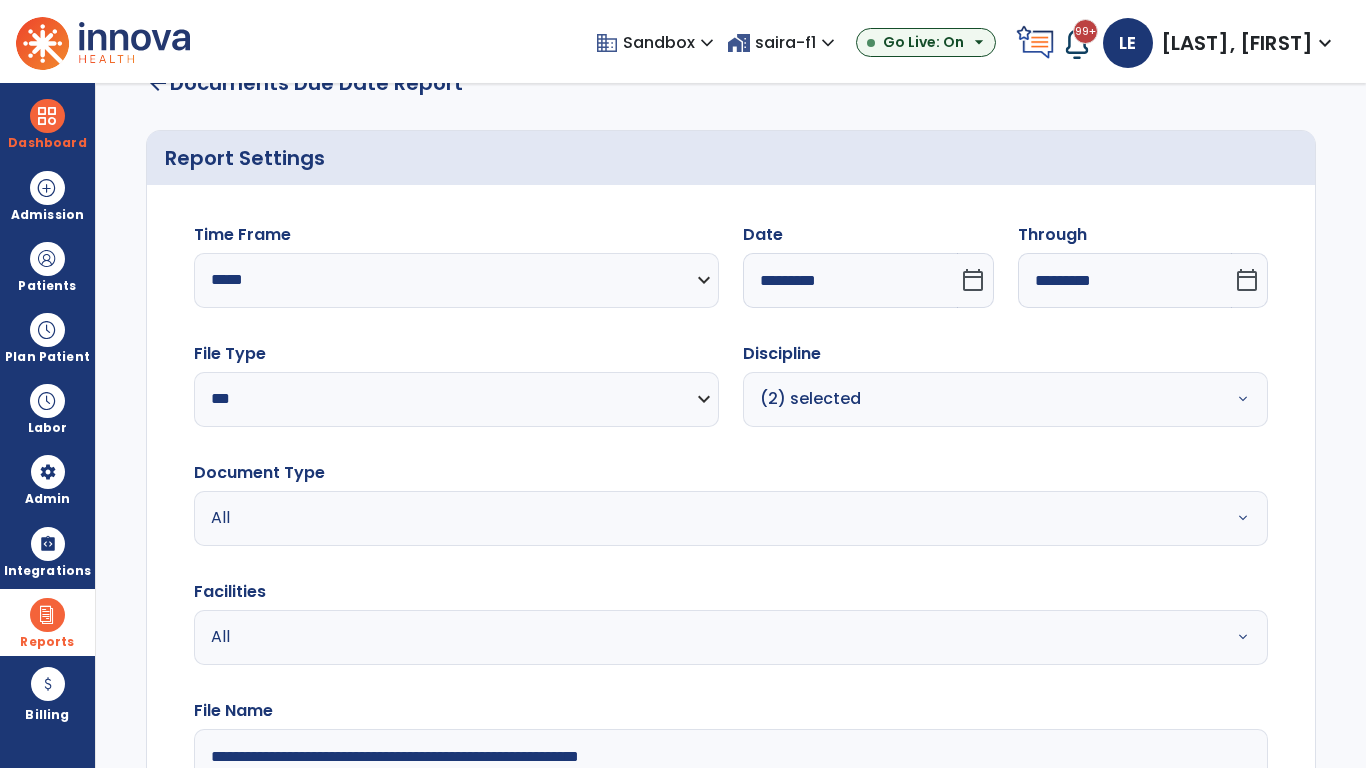 scroll, scrollTop: 264, scrollLeft: 0, axis: vertical 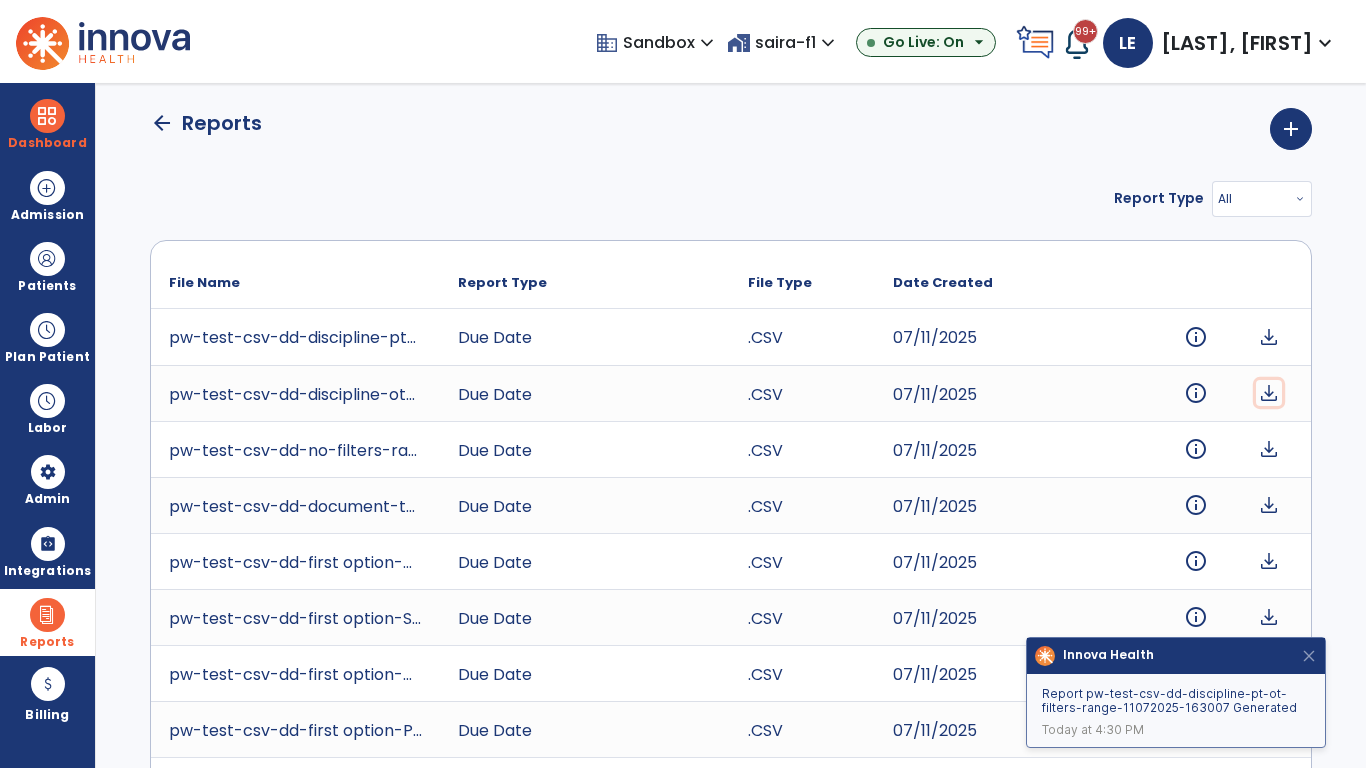 click on "download" 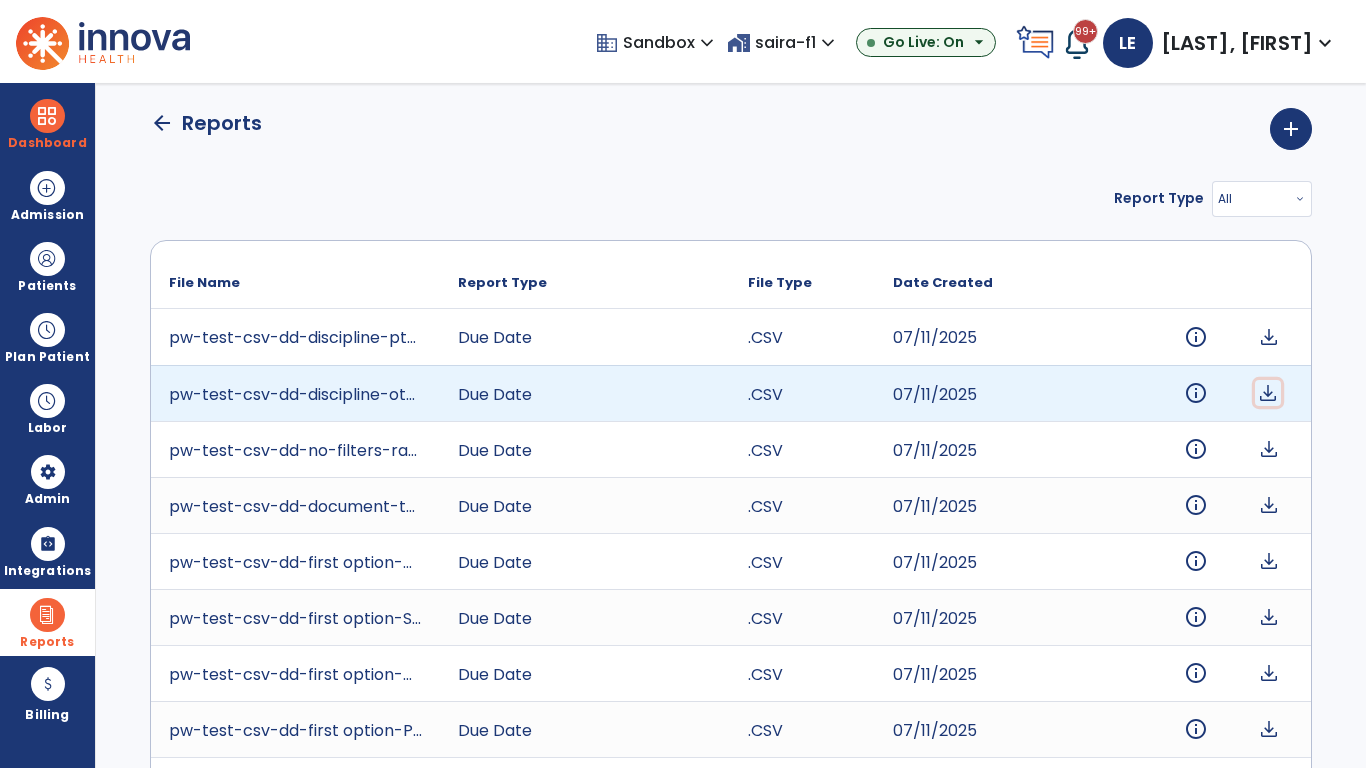 click on "download" 